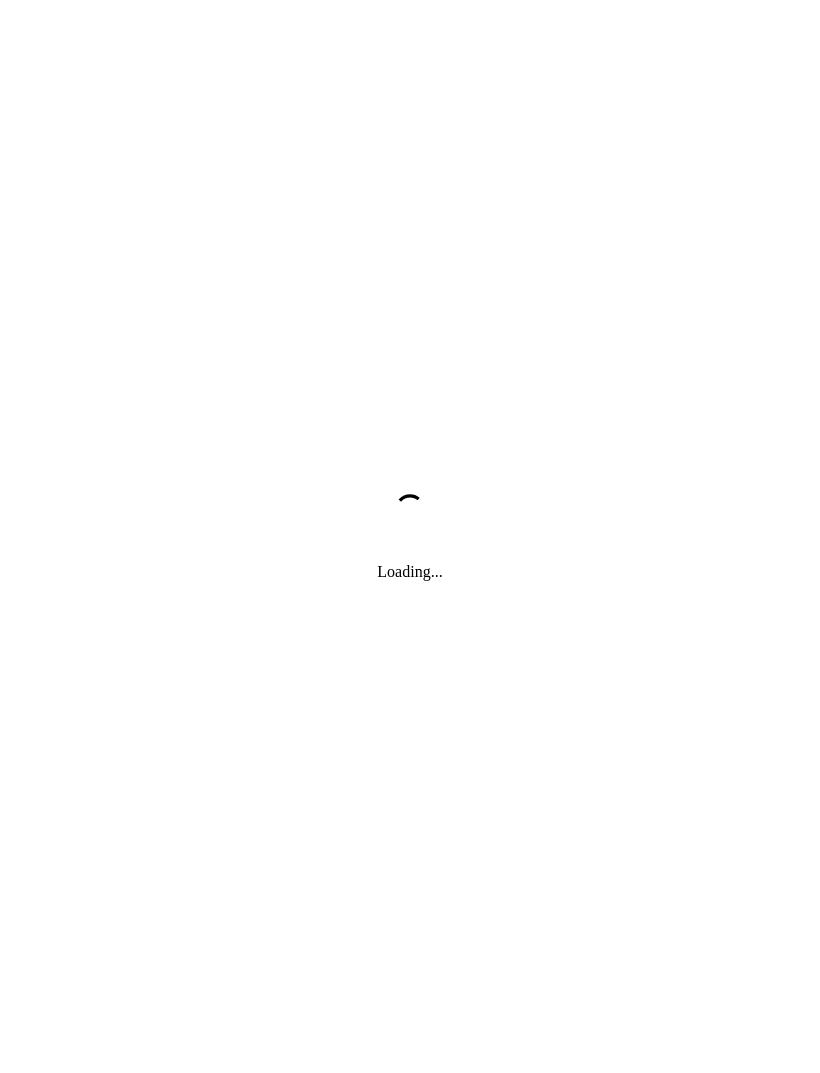 scroll, scrollTop: 0, scrollLeft: 0, axis: both 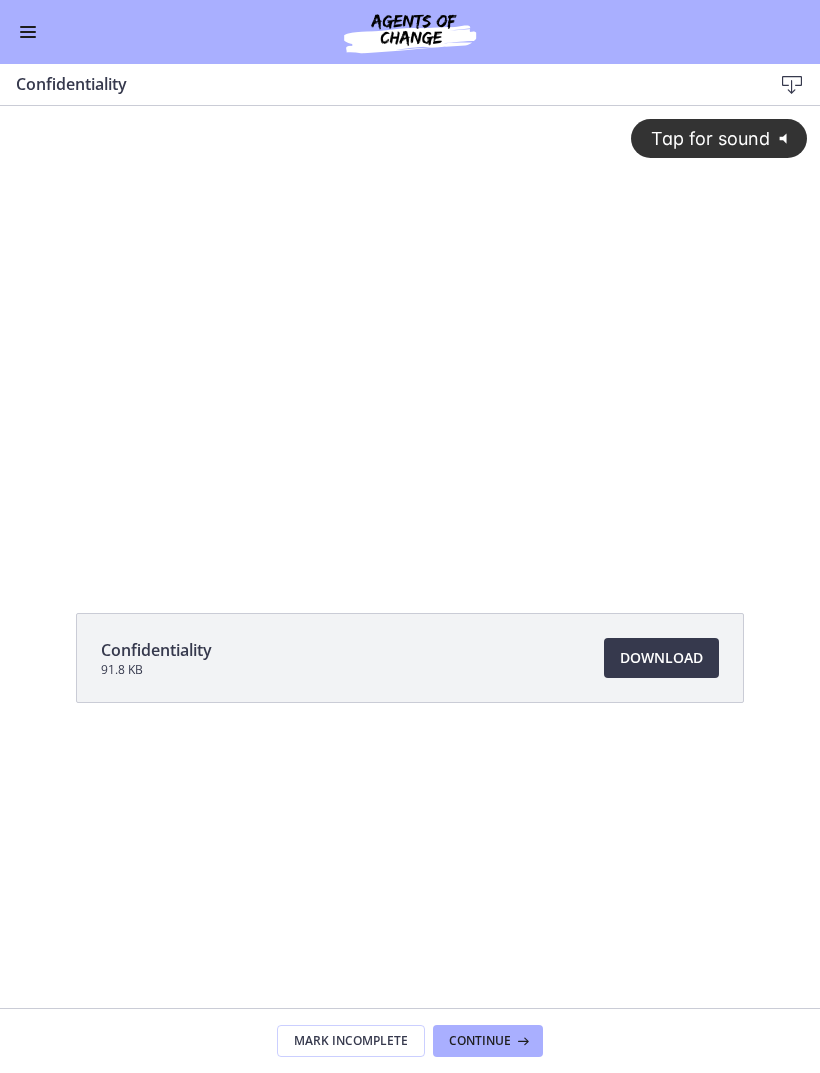 click at bounding box center (28, 37) 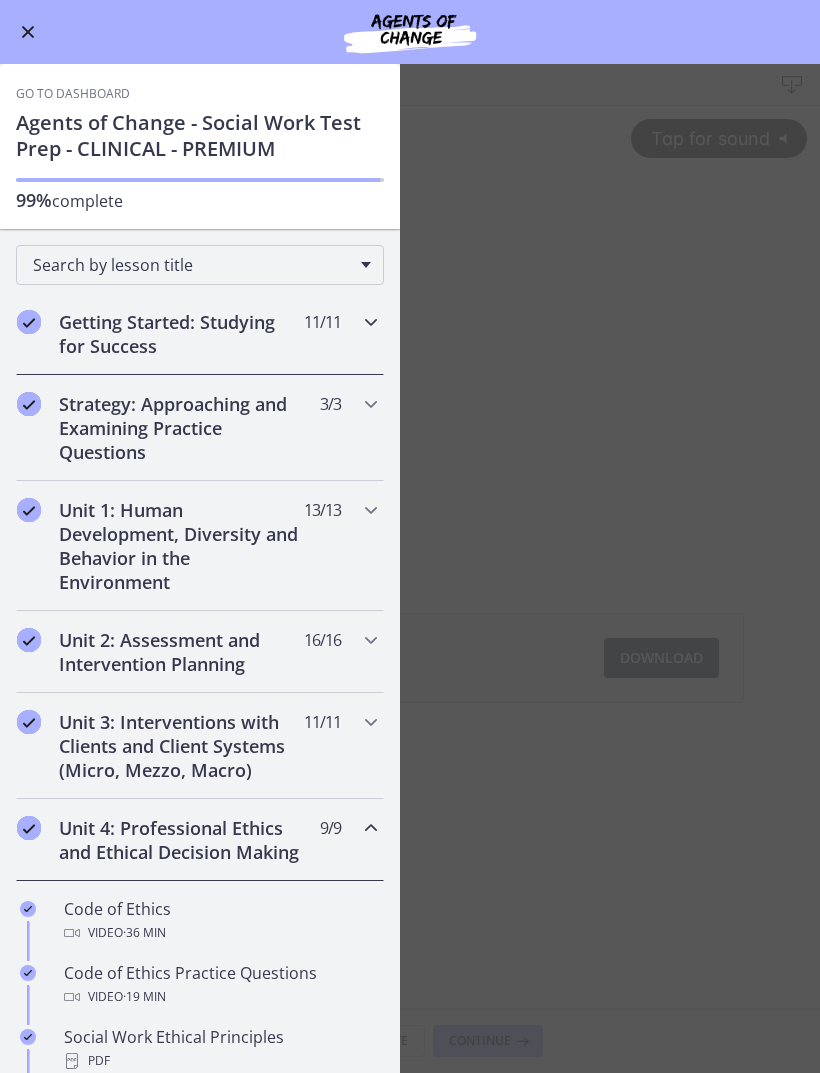 click on "Getting Started: Studying for Success" at bounding box center [181, 334] 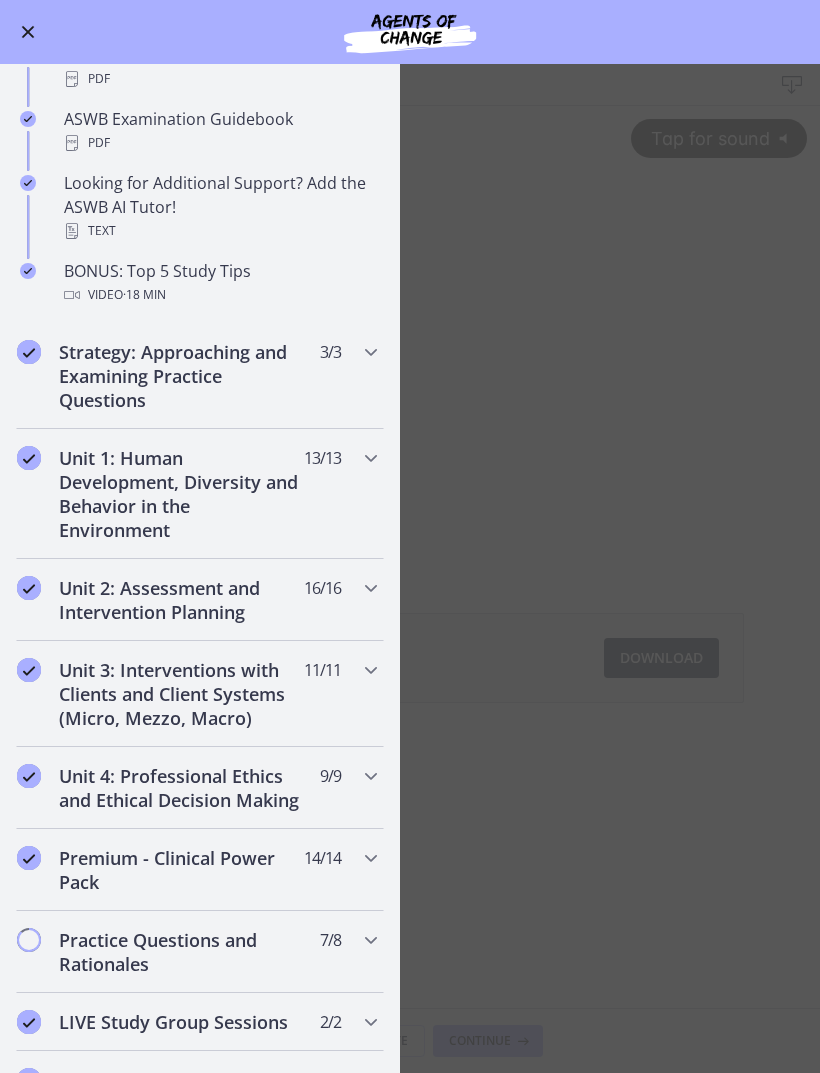 scroll, scrollTop: 848, scrollLeft: 0, axis: vertical 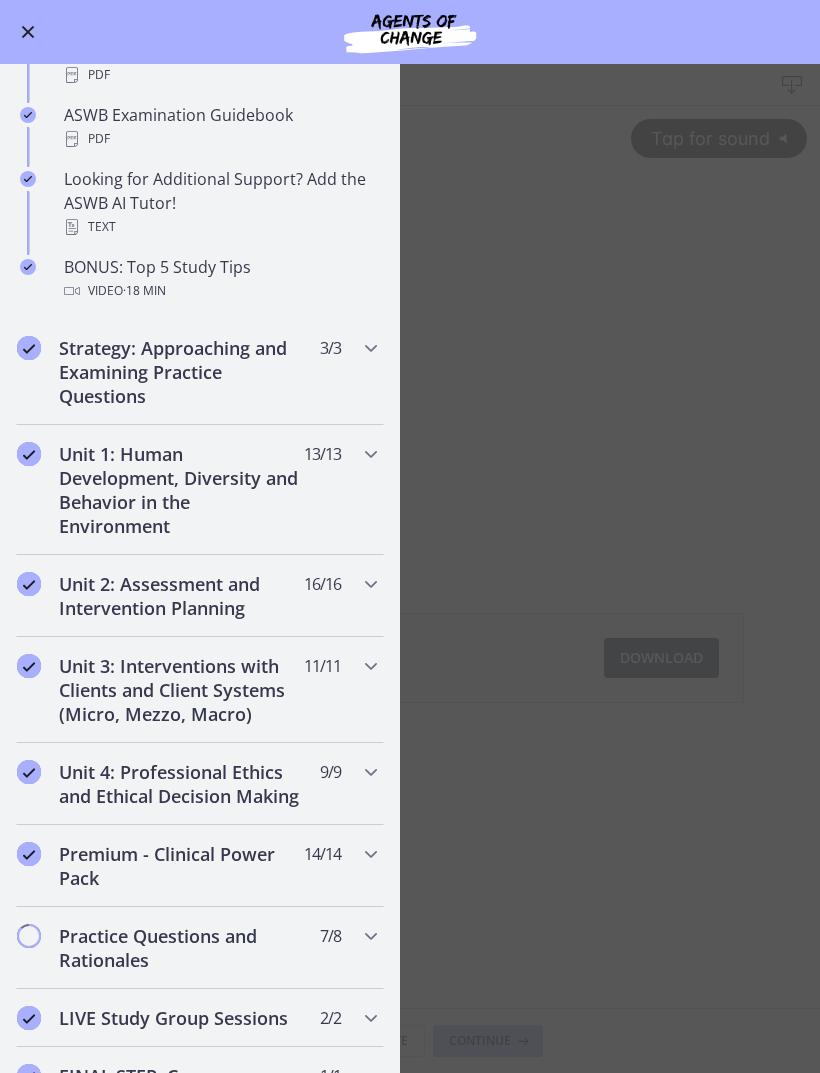 click on "Looking for Additional Support? Add the ASWB AI Tutor!
Text" at bounding box center [220, 203] 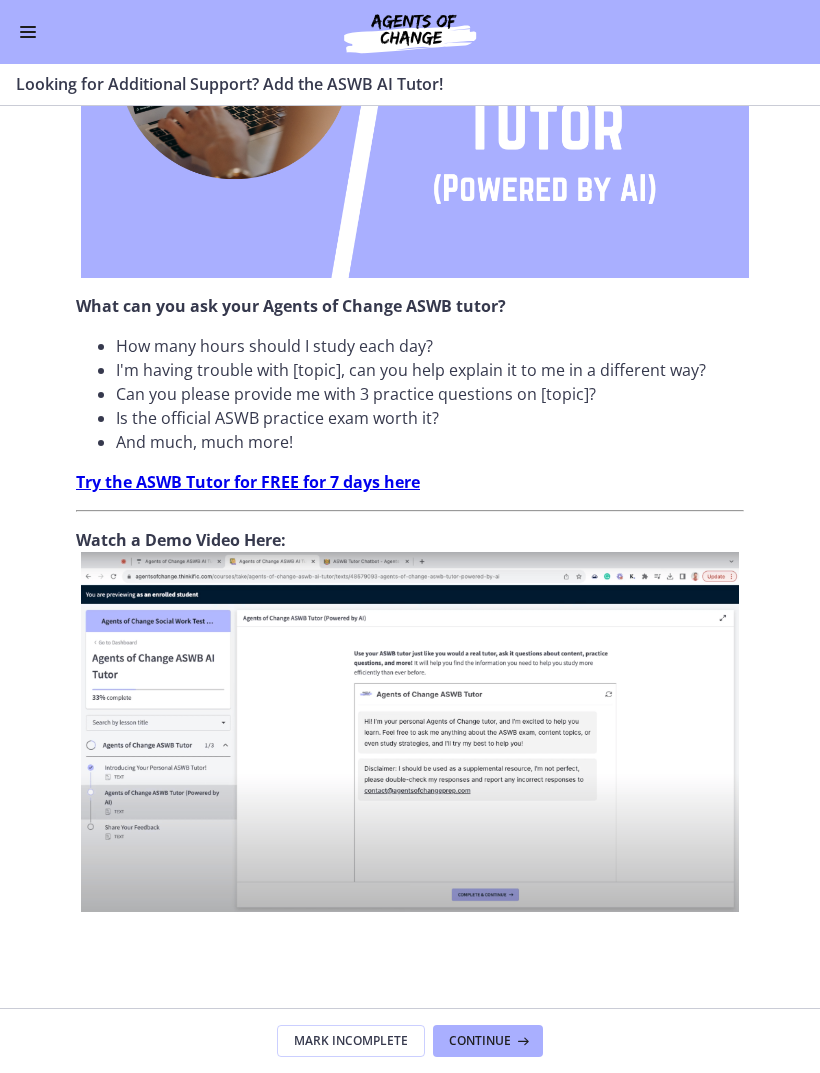 scroll, scrollTop: 522, scrollLeft: 0, axis: vertical 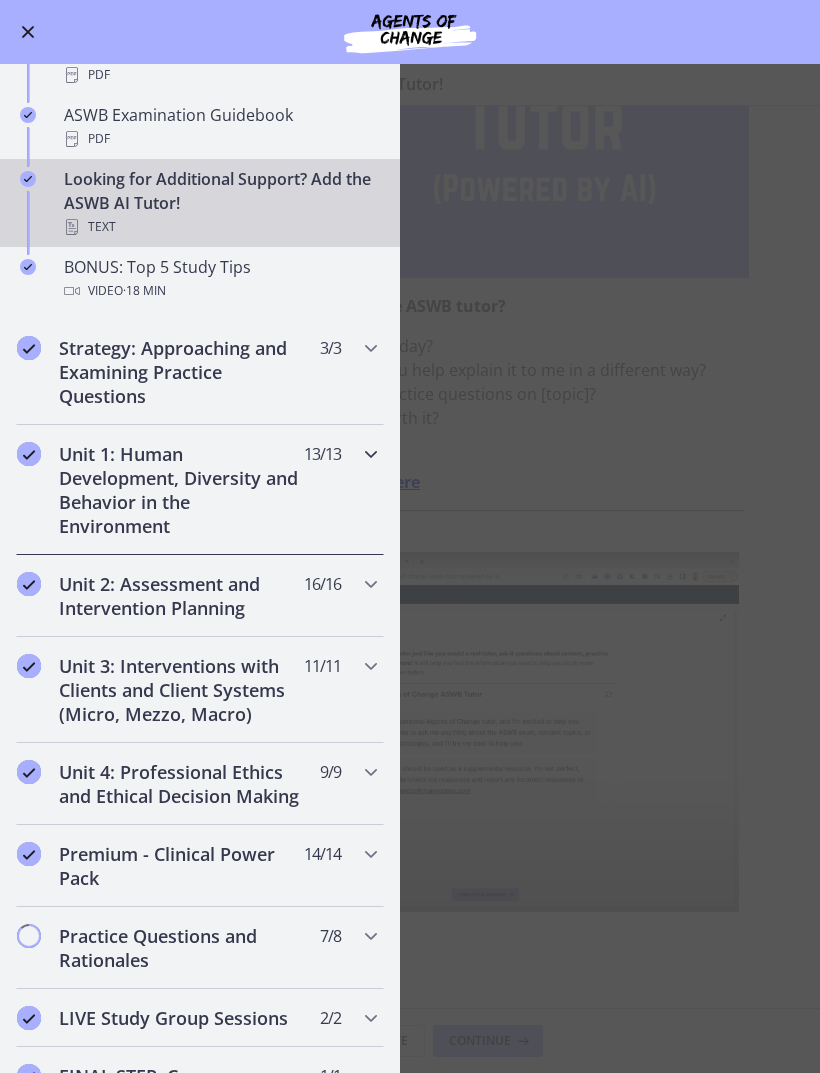 click on "Unit 1: Human Development, Diversity and Behavior in the Environment" at bounding box center [181, 490] 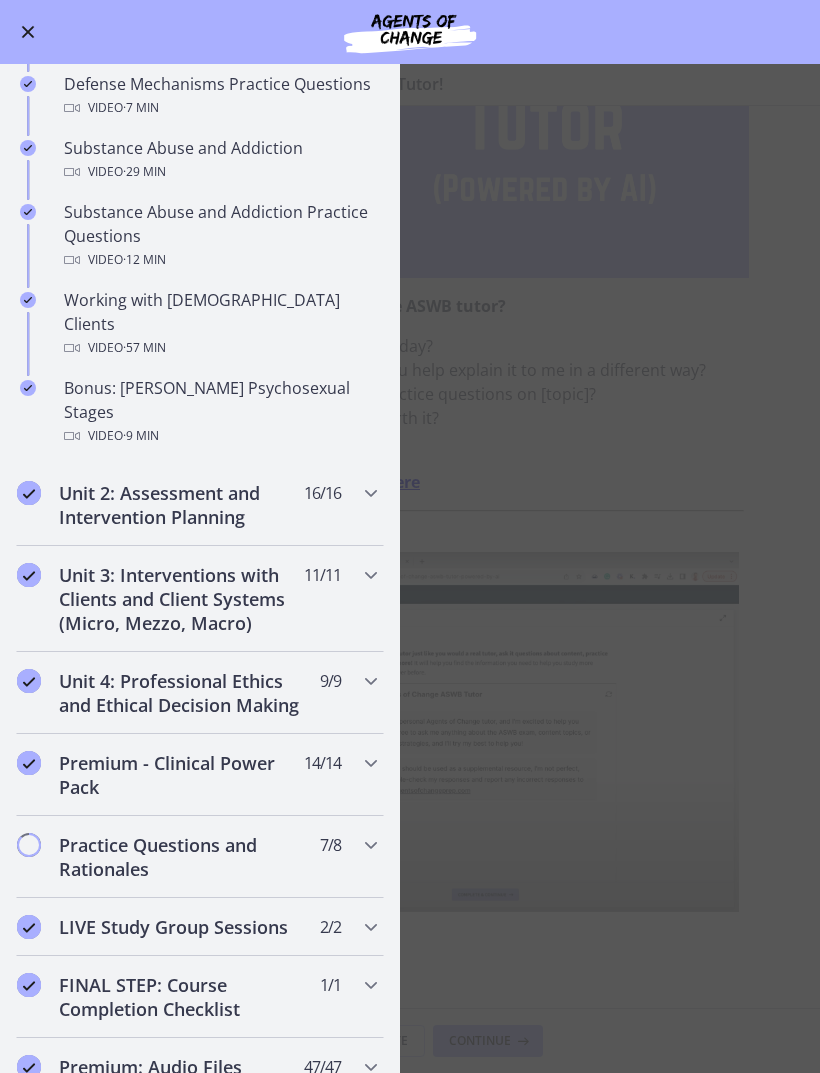 scroll, scrollTop: 1164, scrollLeft: 0, axis: vertical 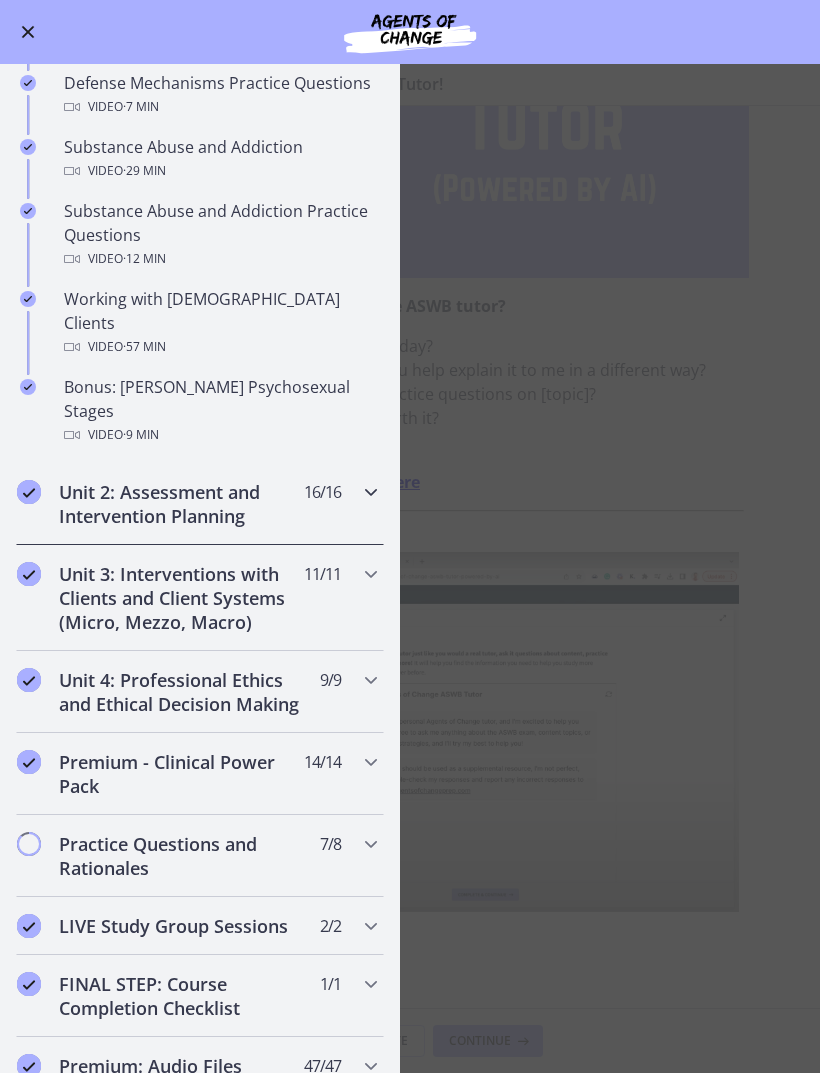 click on "Unit 2: Assessment and Intervention Planning" at bounding box center (181, 504) 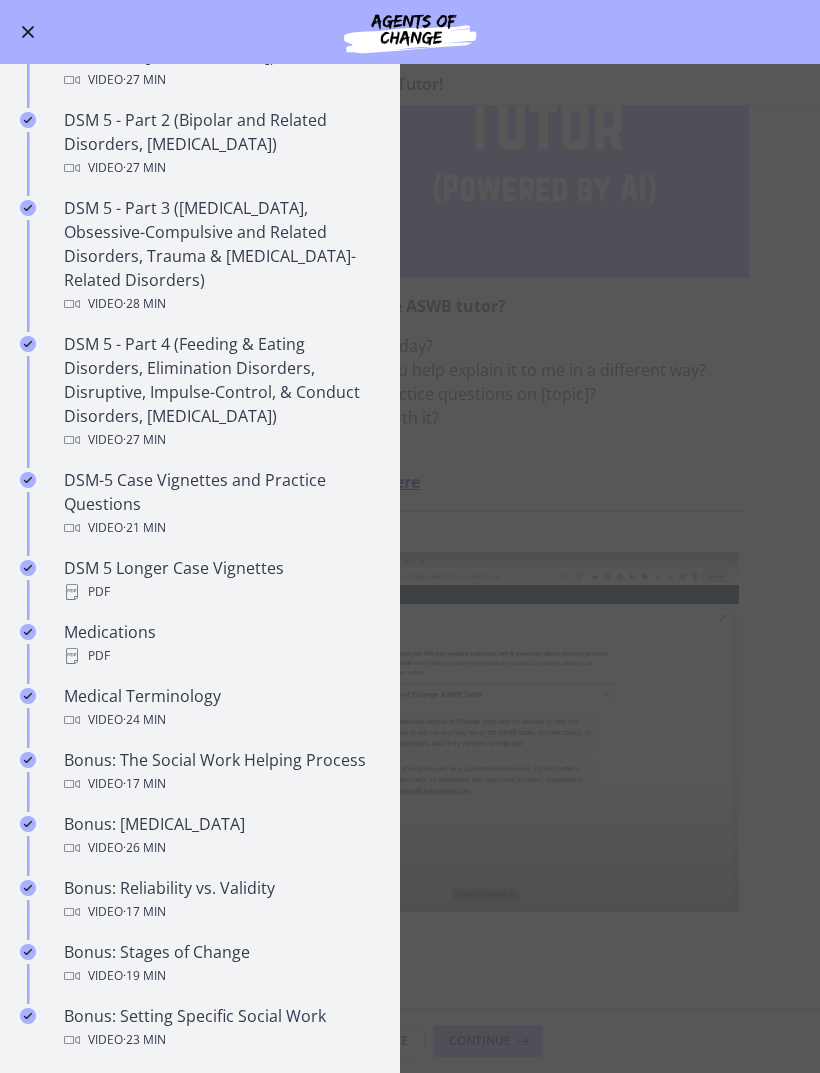 scroll, scrollTop: 917, scrollLeft: 0, axis: vertical 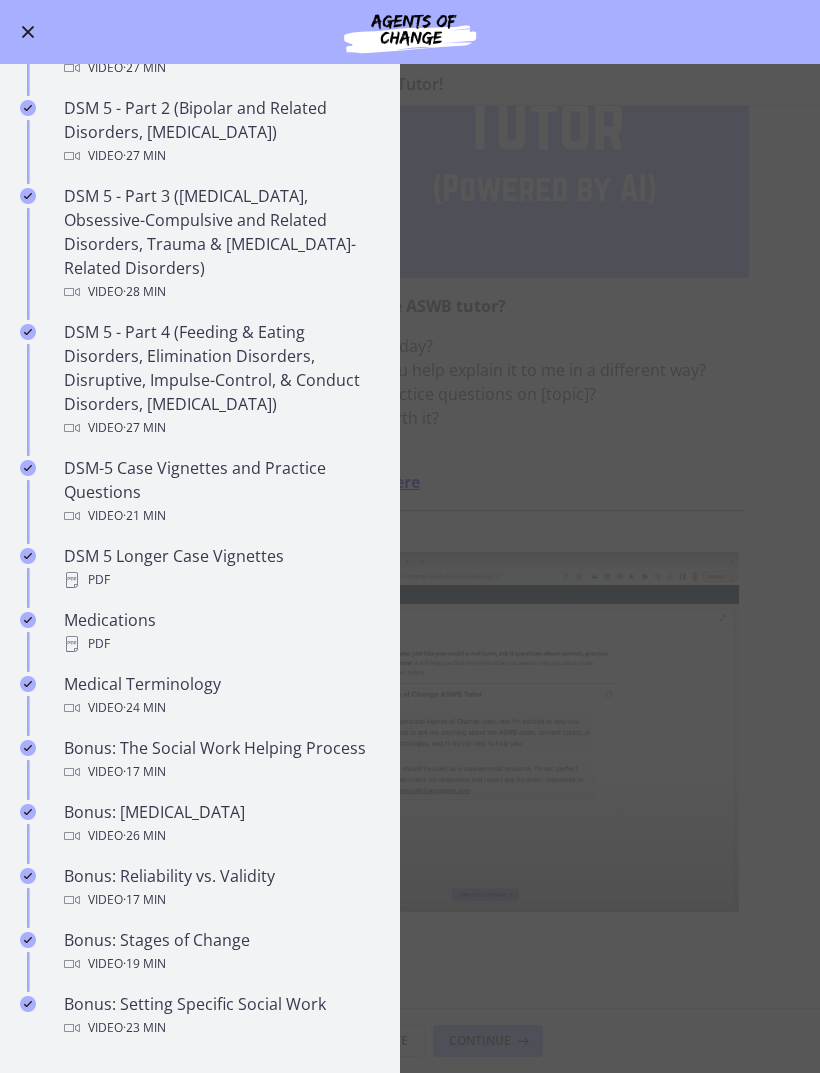 click on "DSM 5 - Part 3 ([MEDICAL_DATA], Obsessive-Compulsive and Related Disorders, Trauma & [MEDICAL_DATA]-Related Disorders)
Video
·  28 min" at bounding box center [220, 244] 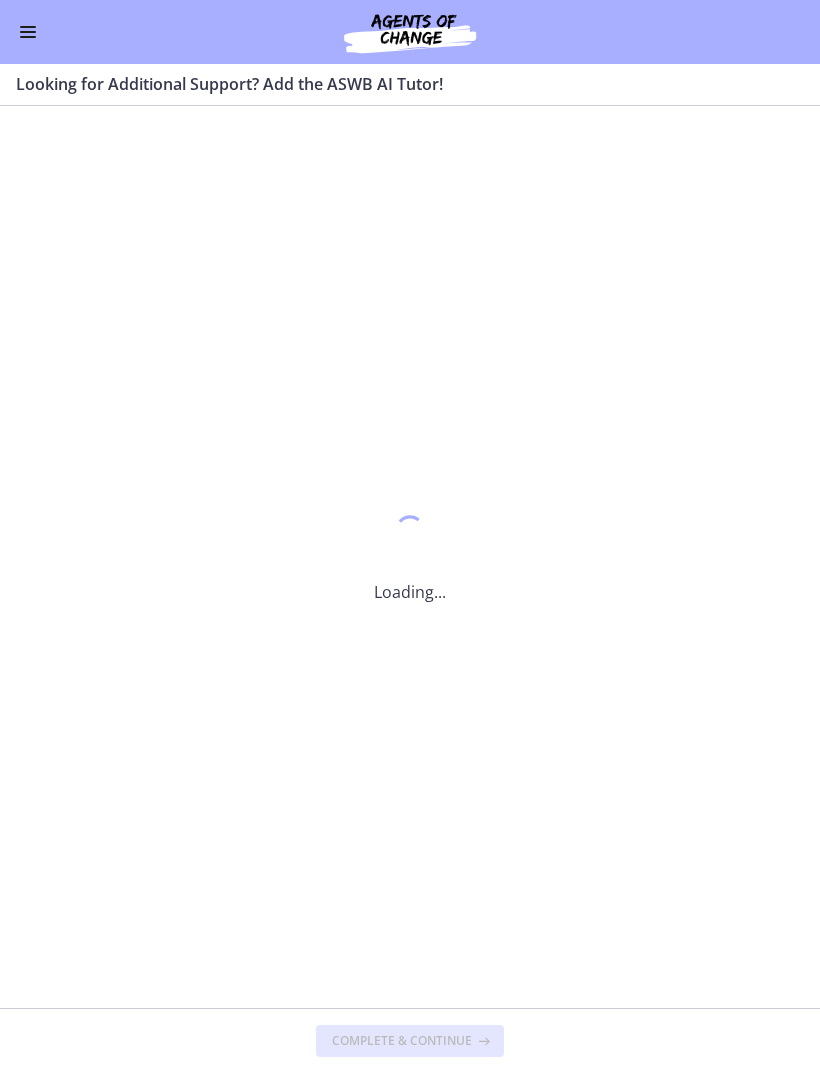 scroll, scrollTop: 0, scrollLeft: 0, axis: both 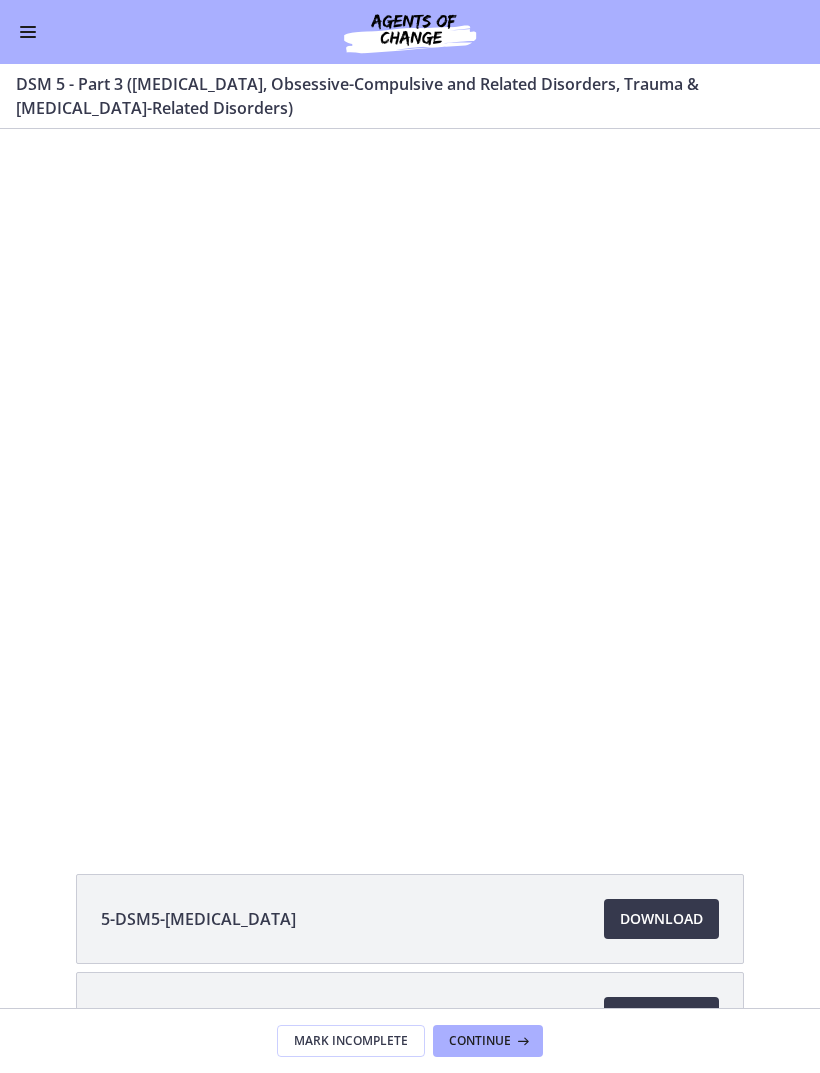 click on "Tap for sound
@keyframes VOLUME_SMALL_WAVE_FLASH {
0% { opacity: 0; }
33% { opacity: 1; }
66% { opacity: 1; }
100% { opacity: 0; }
}
@keyframes VOLUME_LARGE_WAVE_FLASH {
0% { opacity: 0; }
33% { opacity: 1; }
66% { opacity: 1; }
100% { opacity: 0; }
}
.volume__small-wave {
animation: VOLUME_SMALL_WAVE_FLASH 2s infinite;
opacity: 0;
}
.volume__large-wave {
animation: VOLUME_LARGE_WAVE_FLASH 2s infinite .3s;
opacity: 0;
}
15 15 28:05" at bounding box center (410, 478) 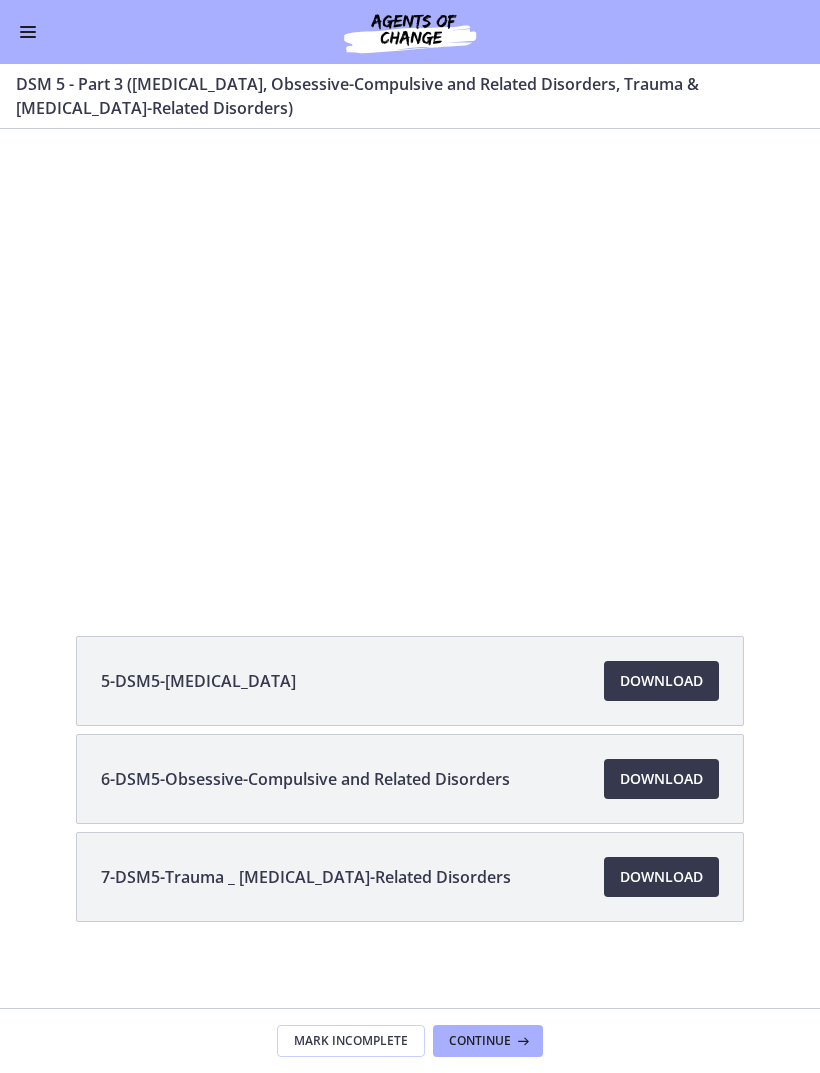 click at bounding box center (410, 359) 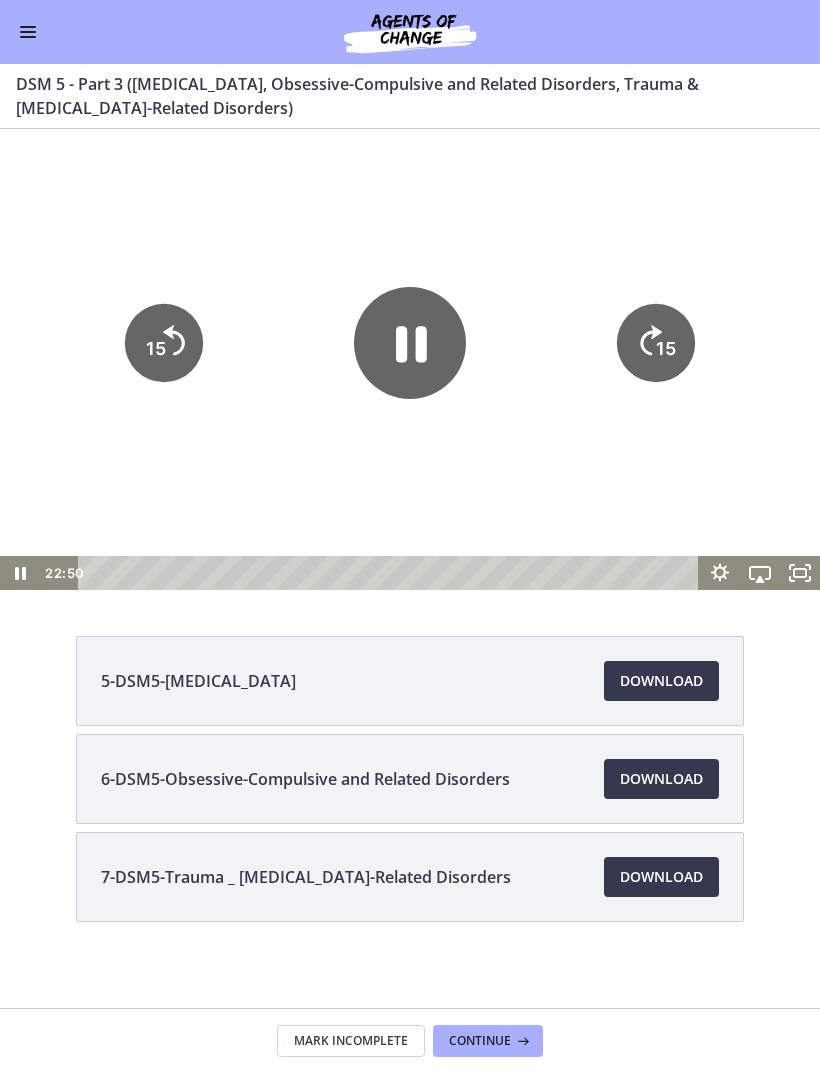 click 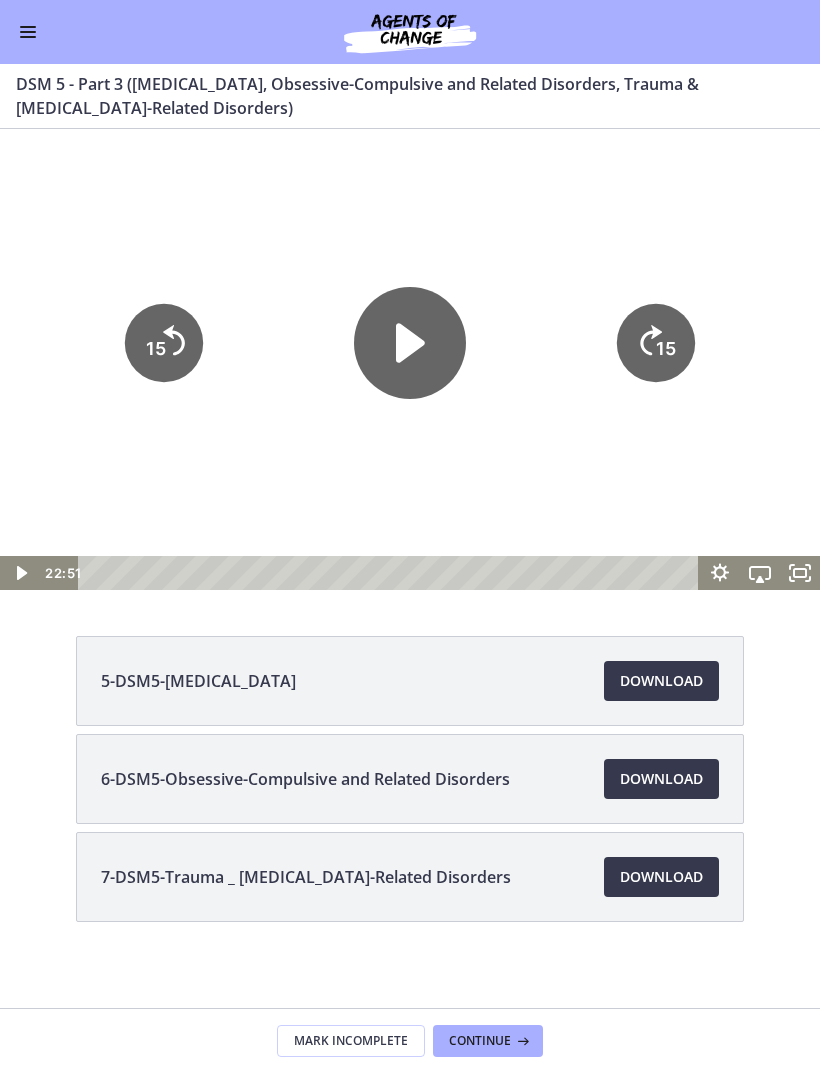 click on "Go to Dashboard" at bounding box center (410, 32) 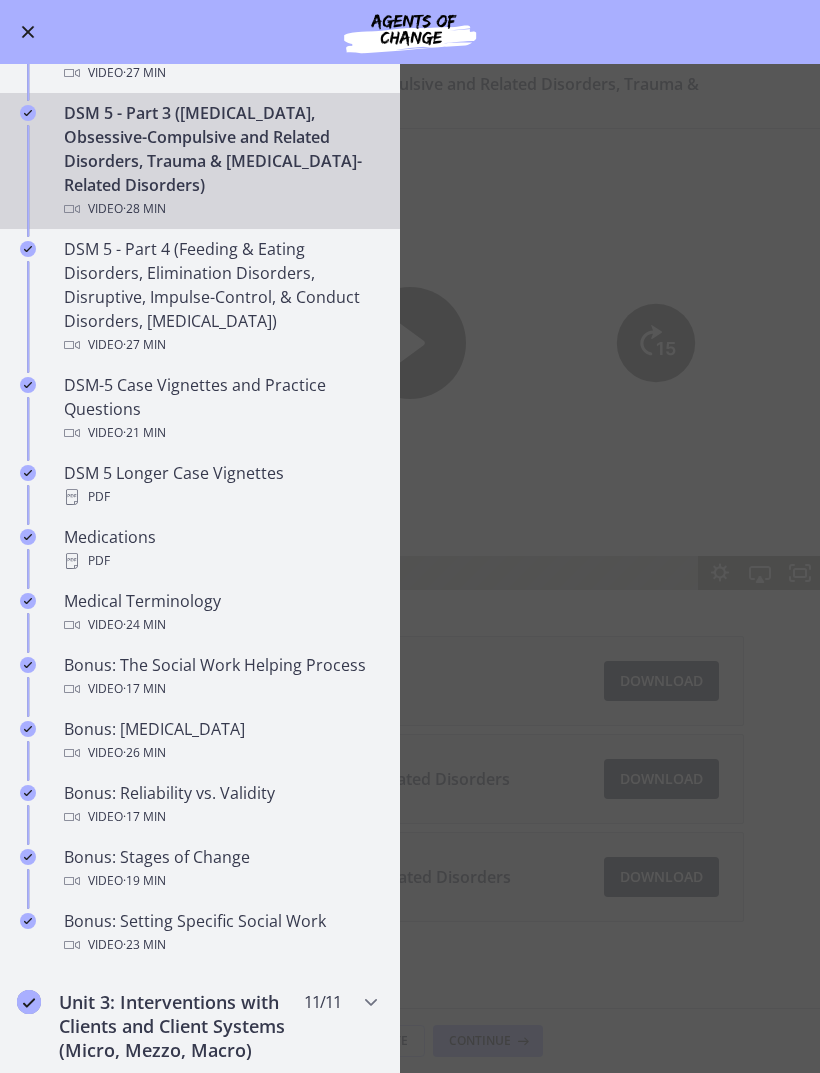 scroll, scrollTop: 1088, scrollLeft: 0, axis: vertical 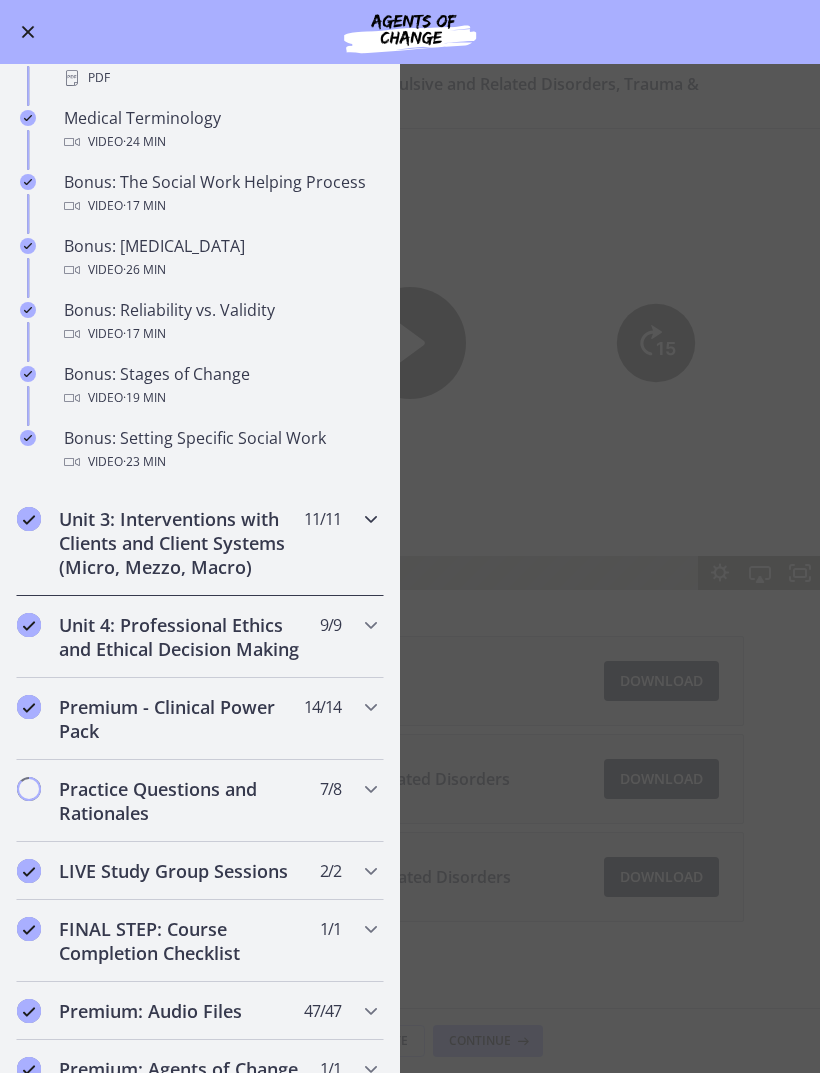 click on "Unit 3: Interventions with Clients and Client Systems (Micro, Mezzo, Macro)" at bounding box center (181, 543) 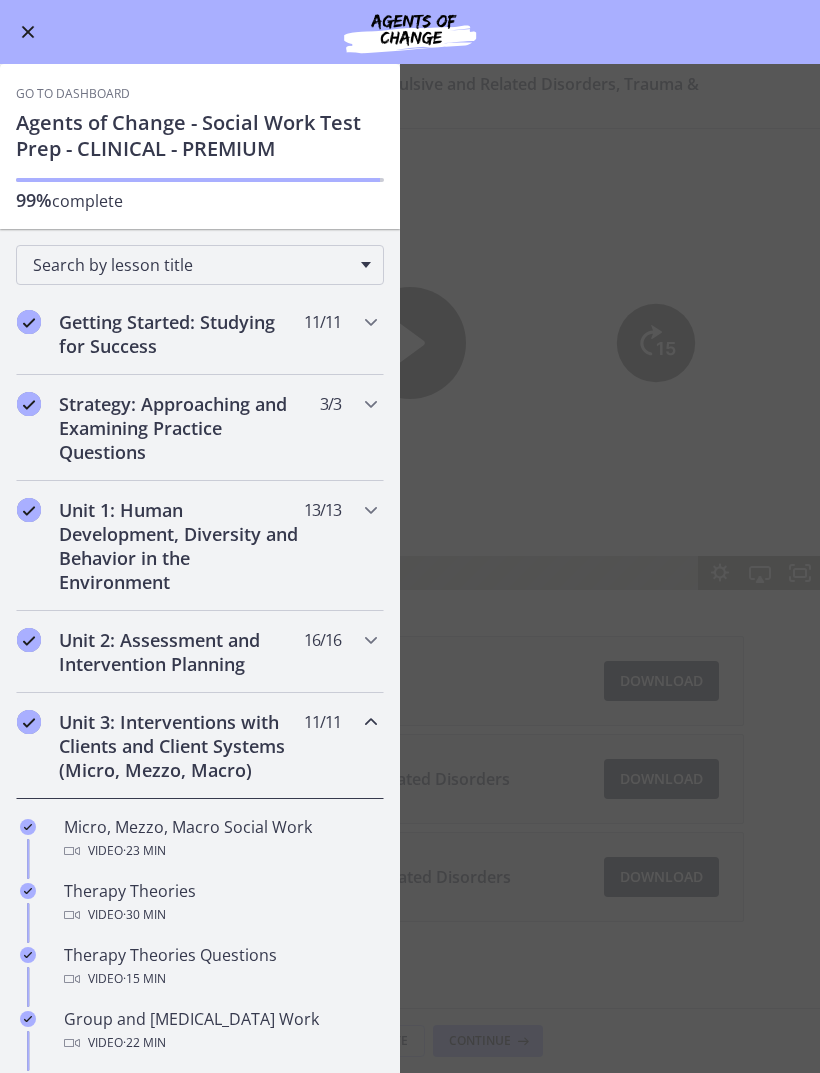 scroll, scrollTop: 0, scrollLeft: 0, axis: both 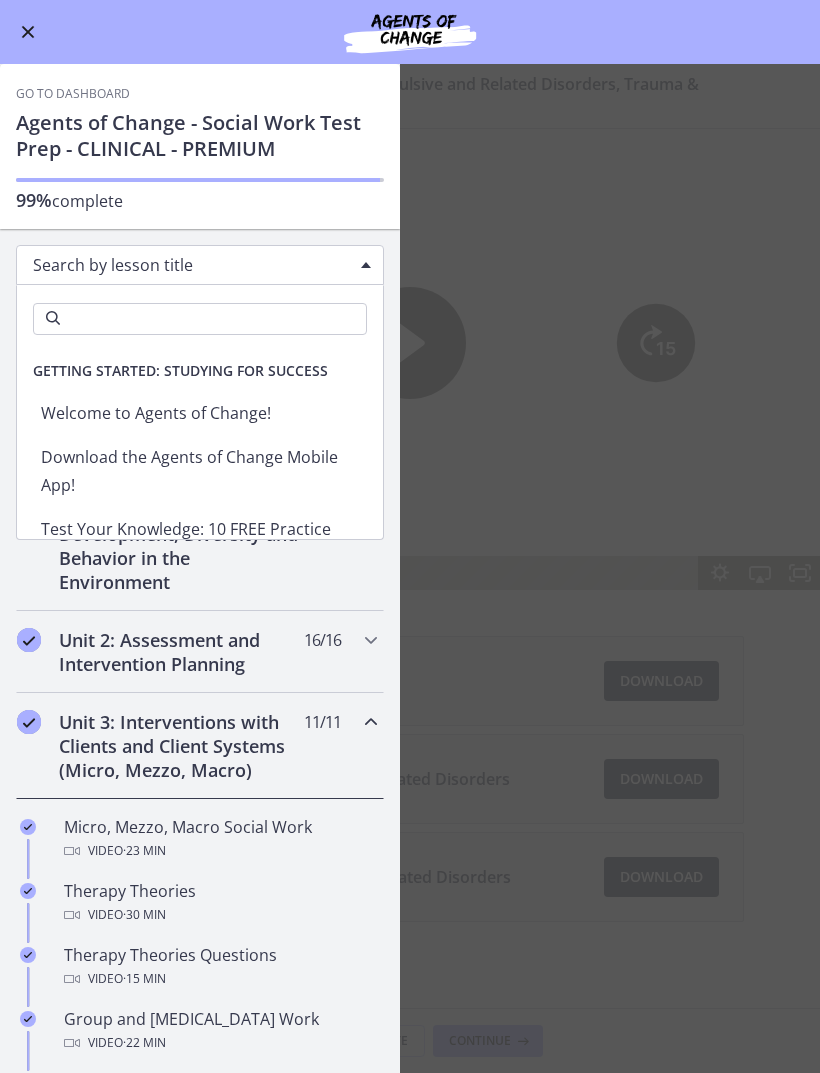 click on "Search" at bounding box center (200, 319) 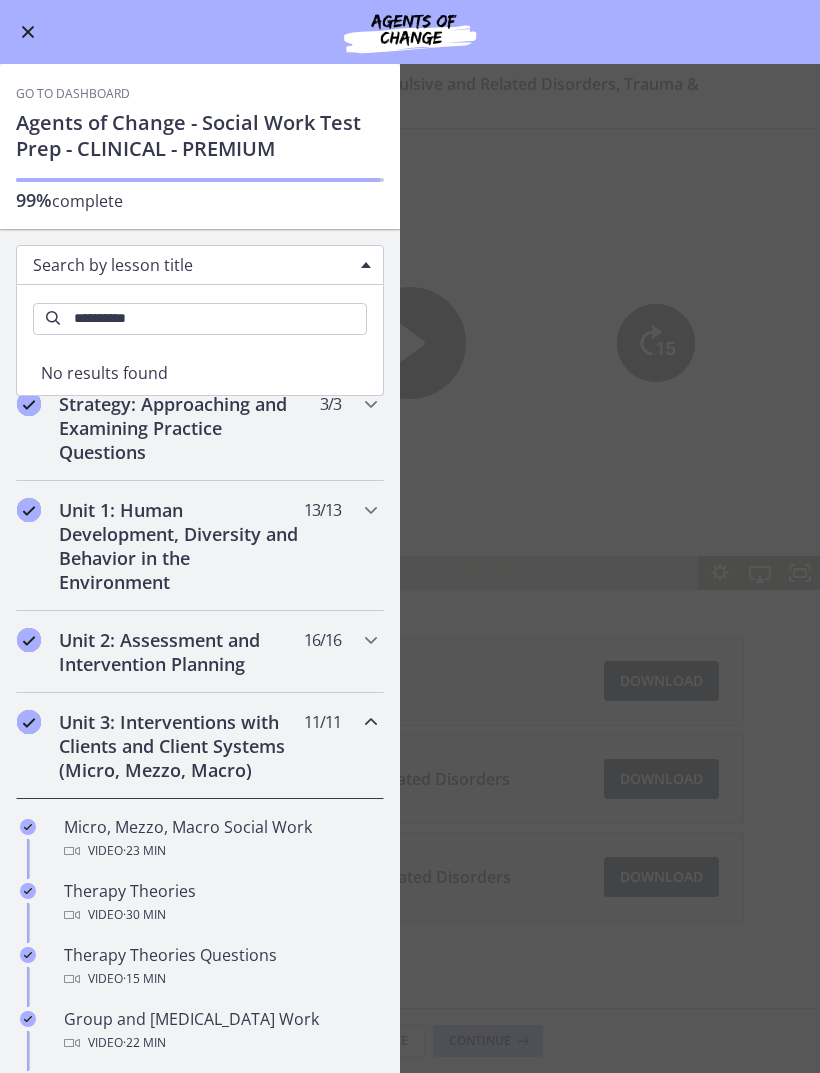 type on "**********" 